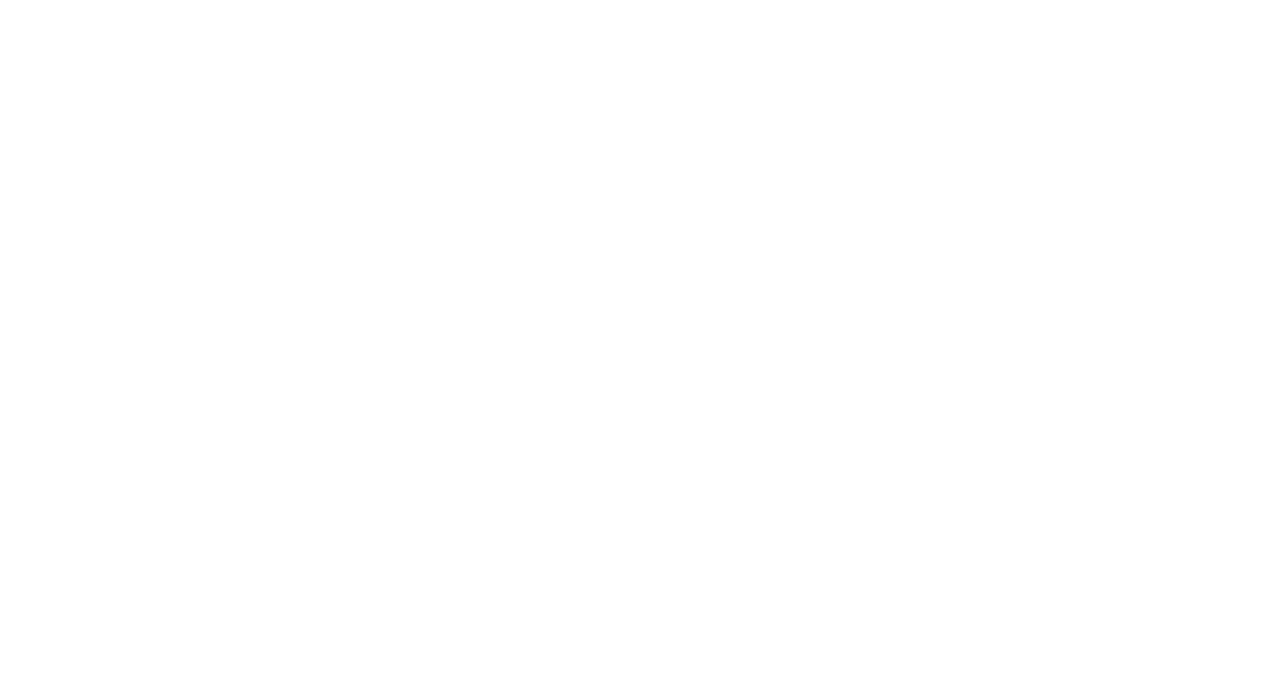 scroll, scrollTop: 0, scrollLeft: 0, axis: both 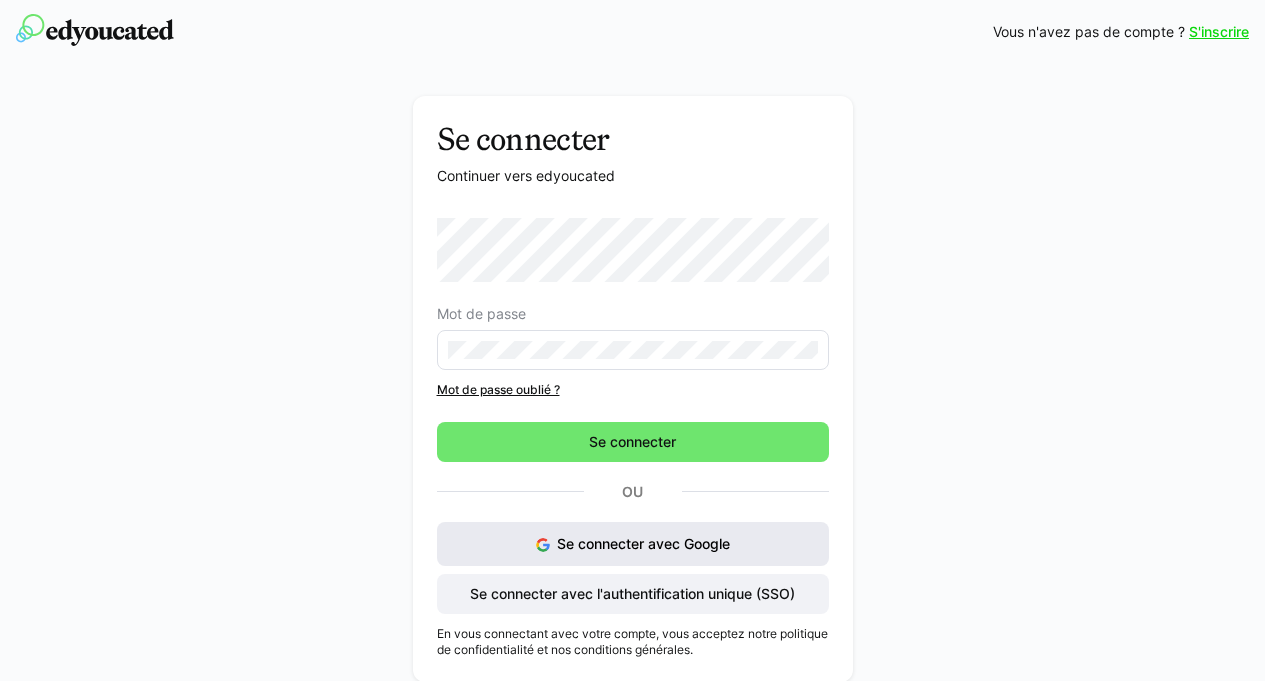 click on "Se connecter avec Google" 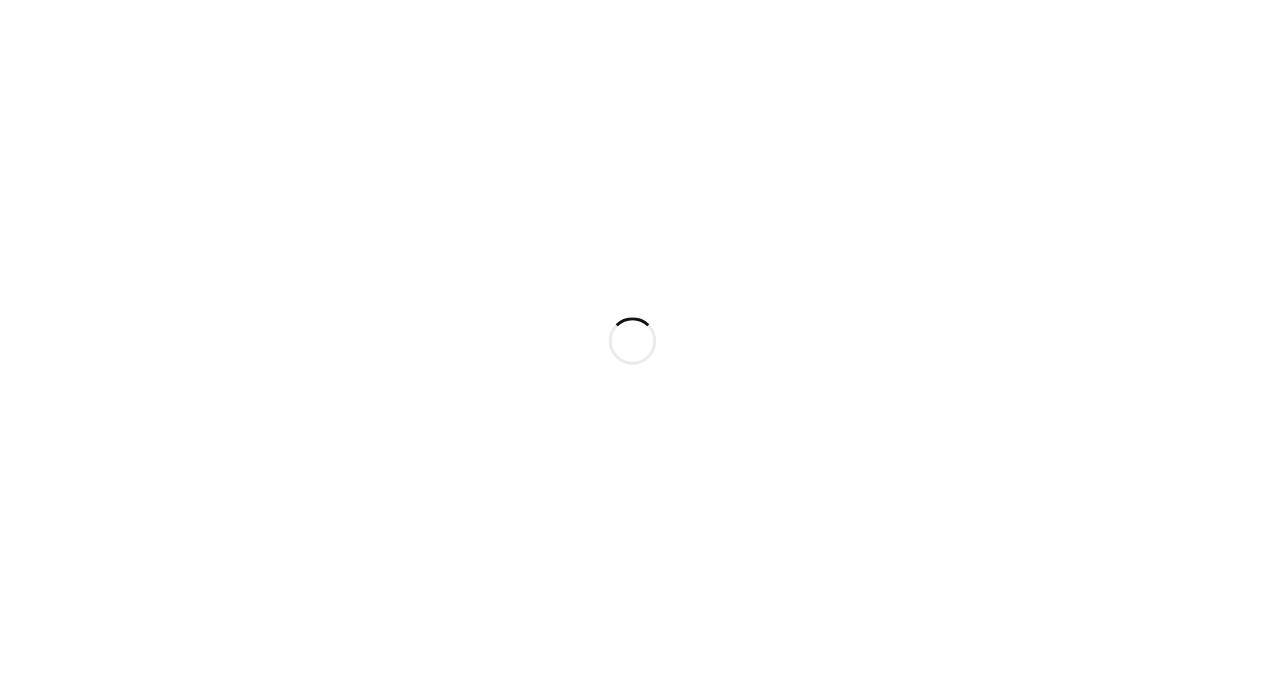 scroll, scrollTop: 0, scrollLeft: 0, axis: both 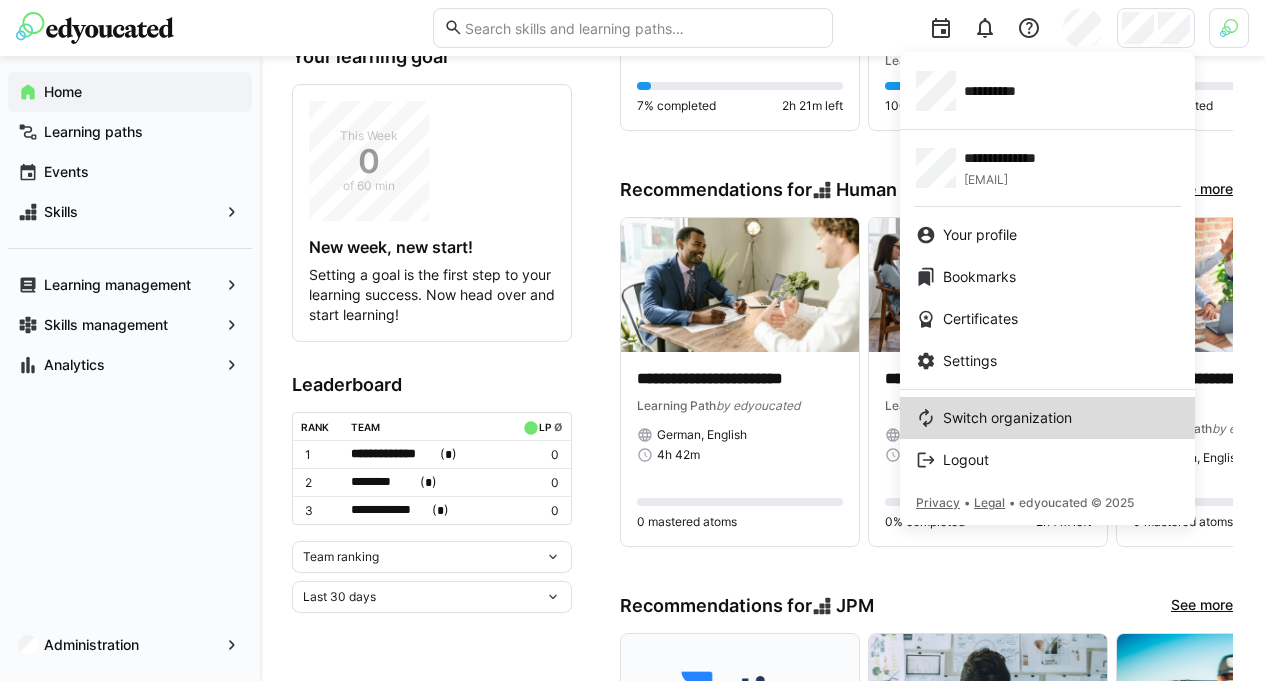 click on "Switch organization" at bounding box center (1047, 418) 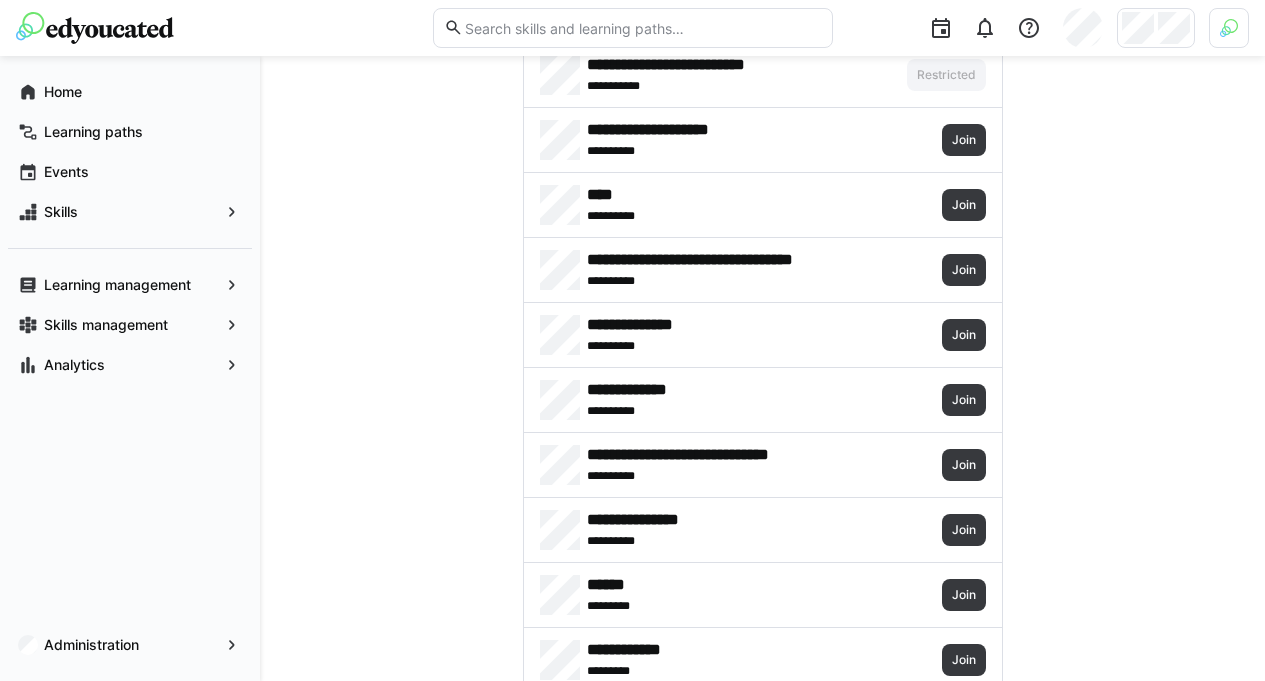 scroll, scrollTop: 0, scrollLeft: 0, axis: both 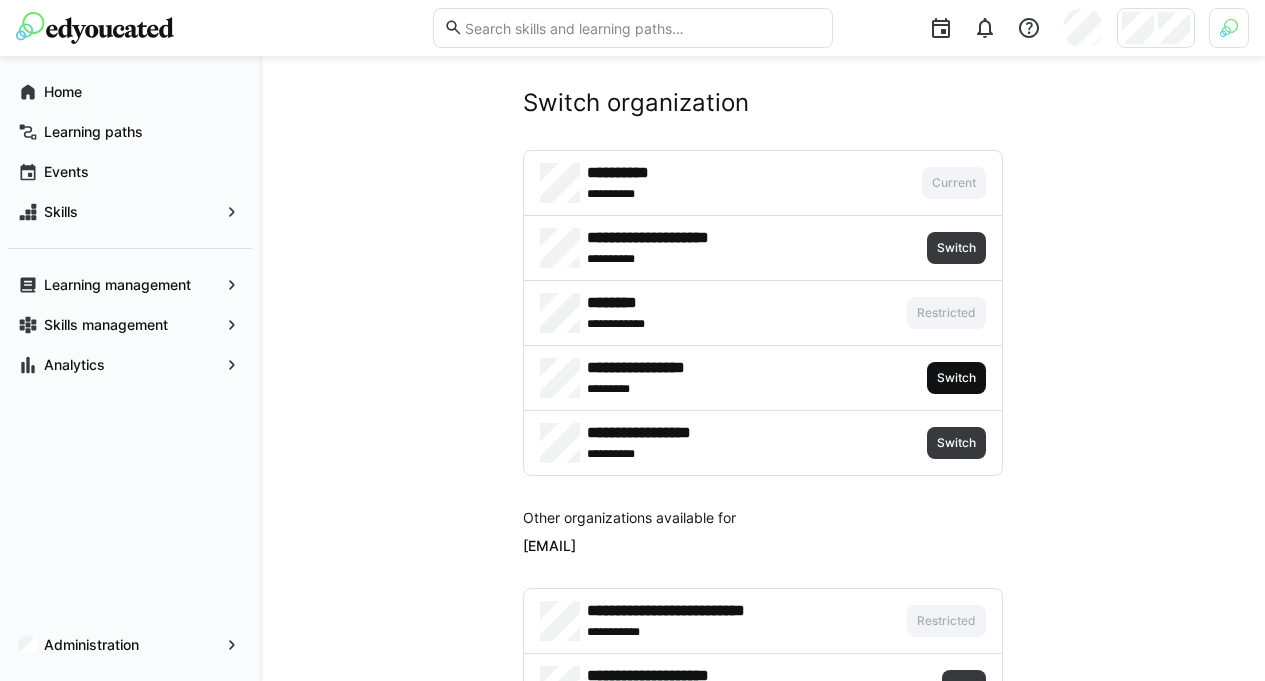 click on "Switch" 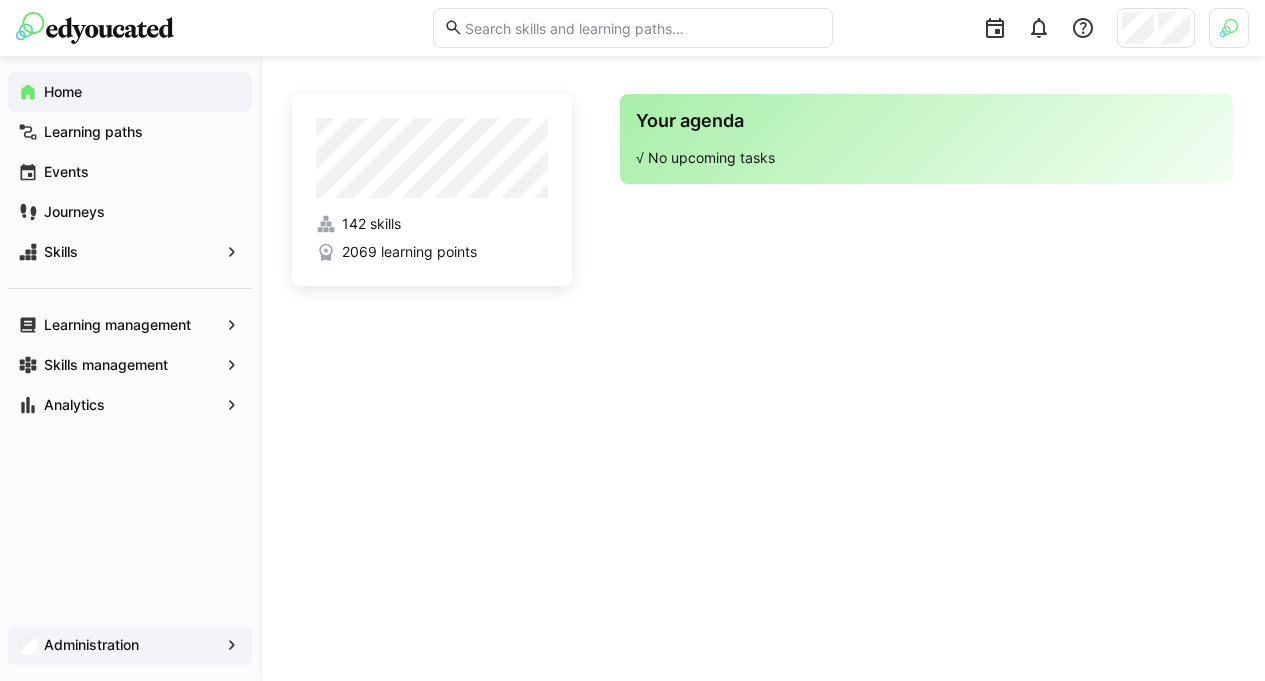 click on "Administration" 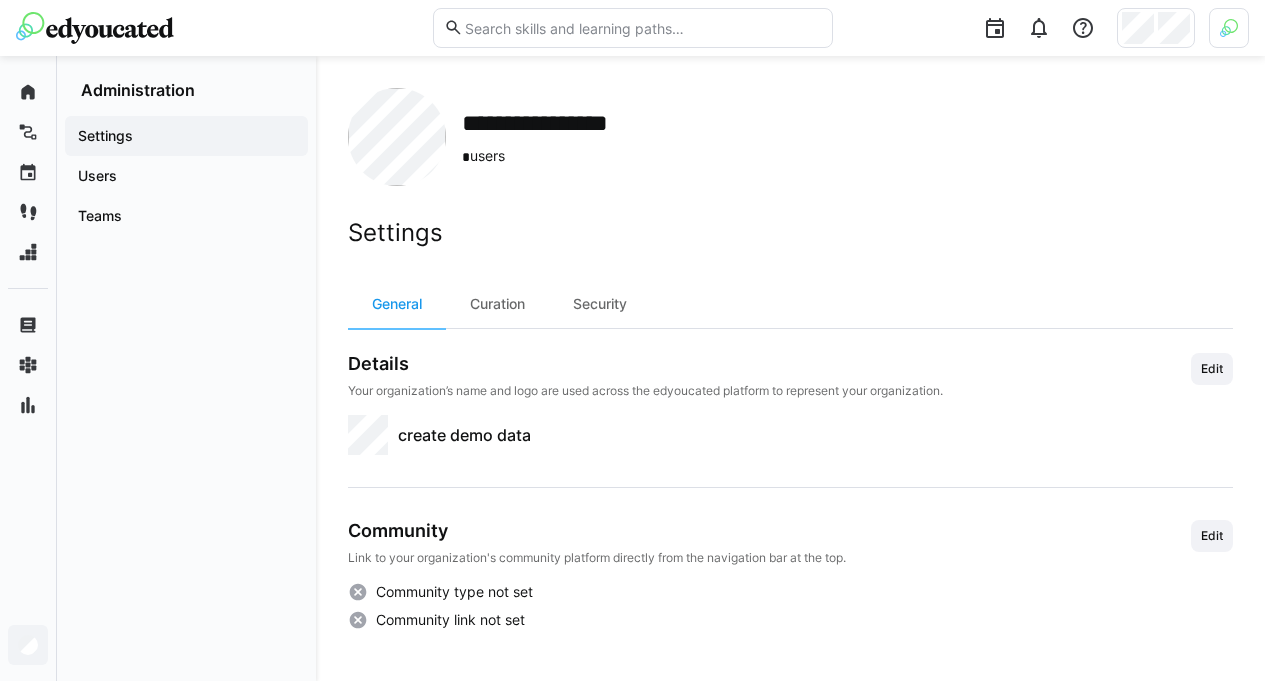 click 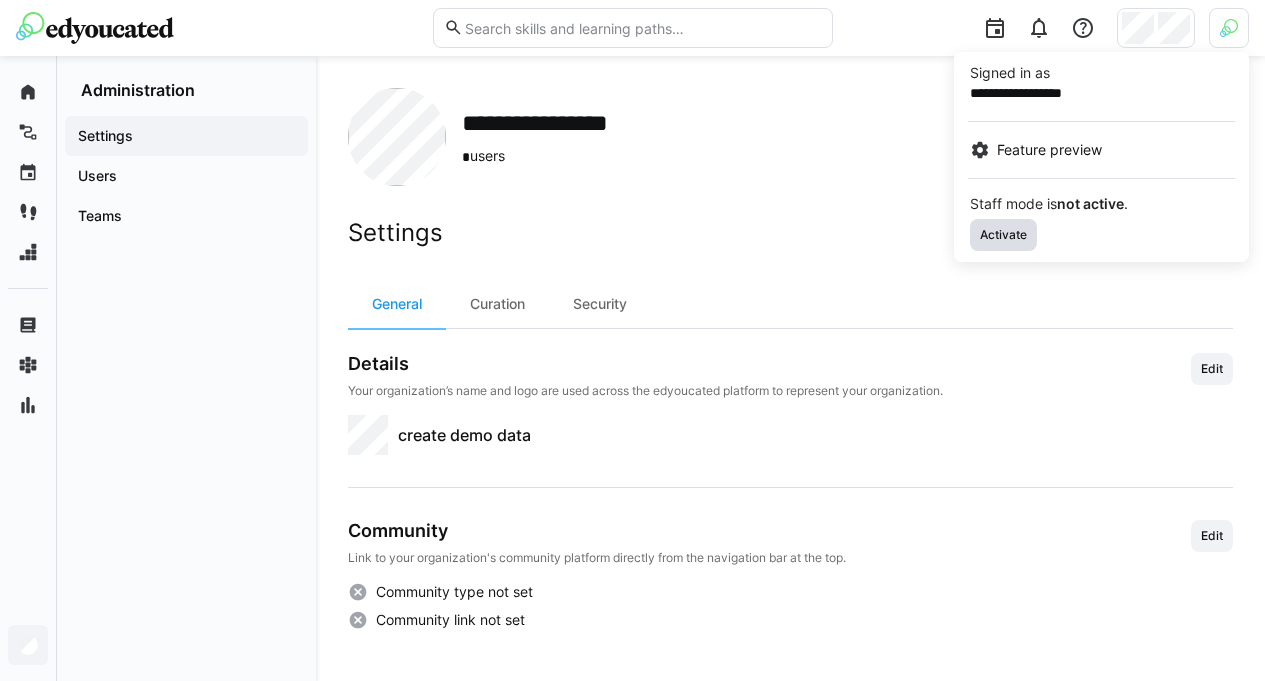 click on "Activate" at bounding box center (1003, 235) 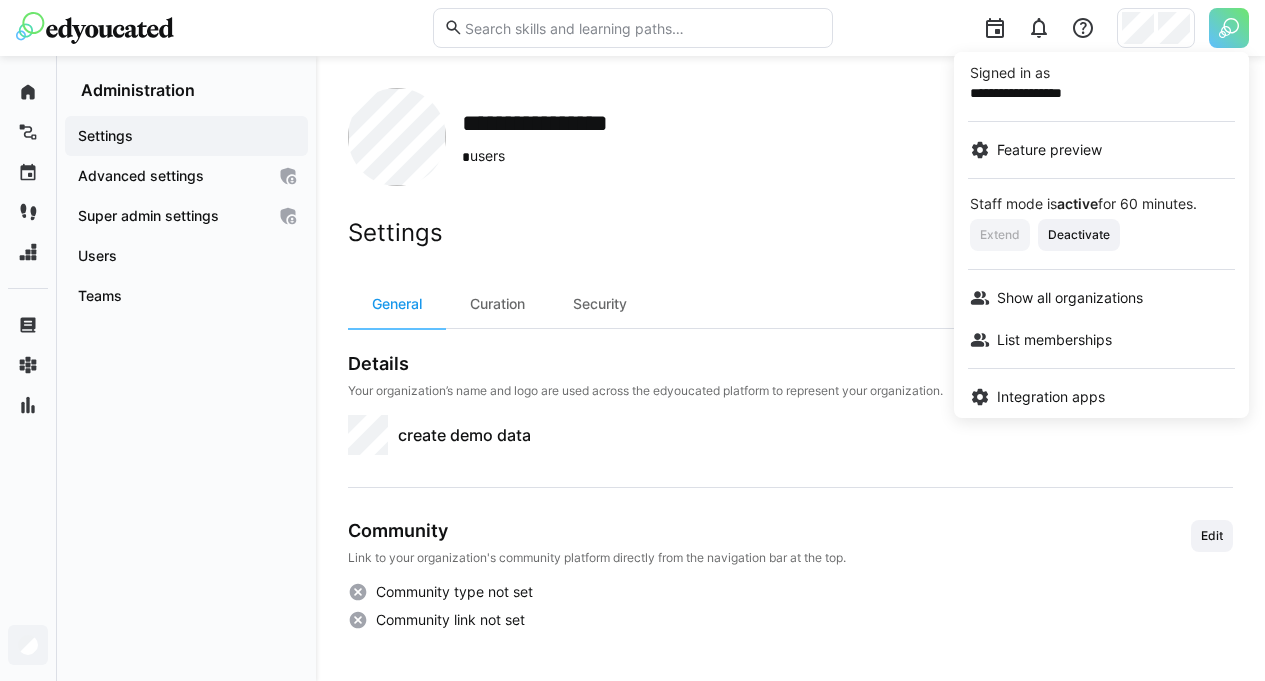 click at bounding box center (632, 340) 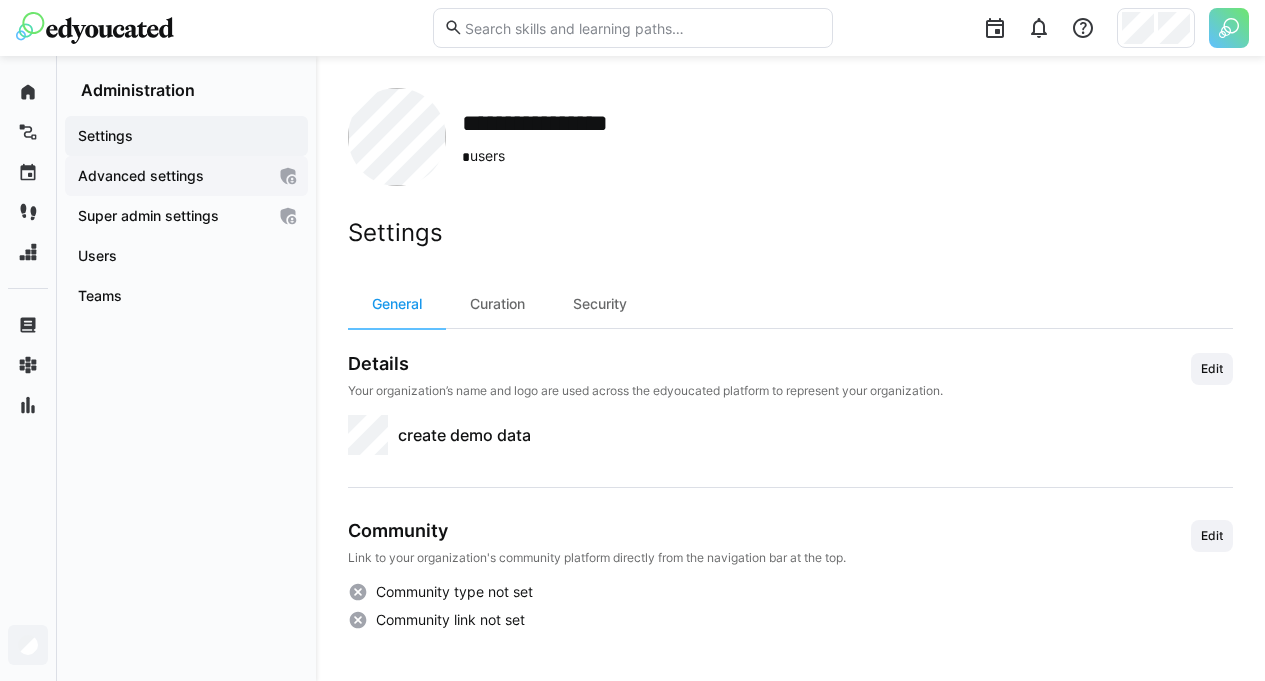 click on "Advanced settings" 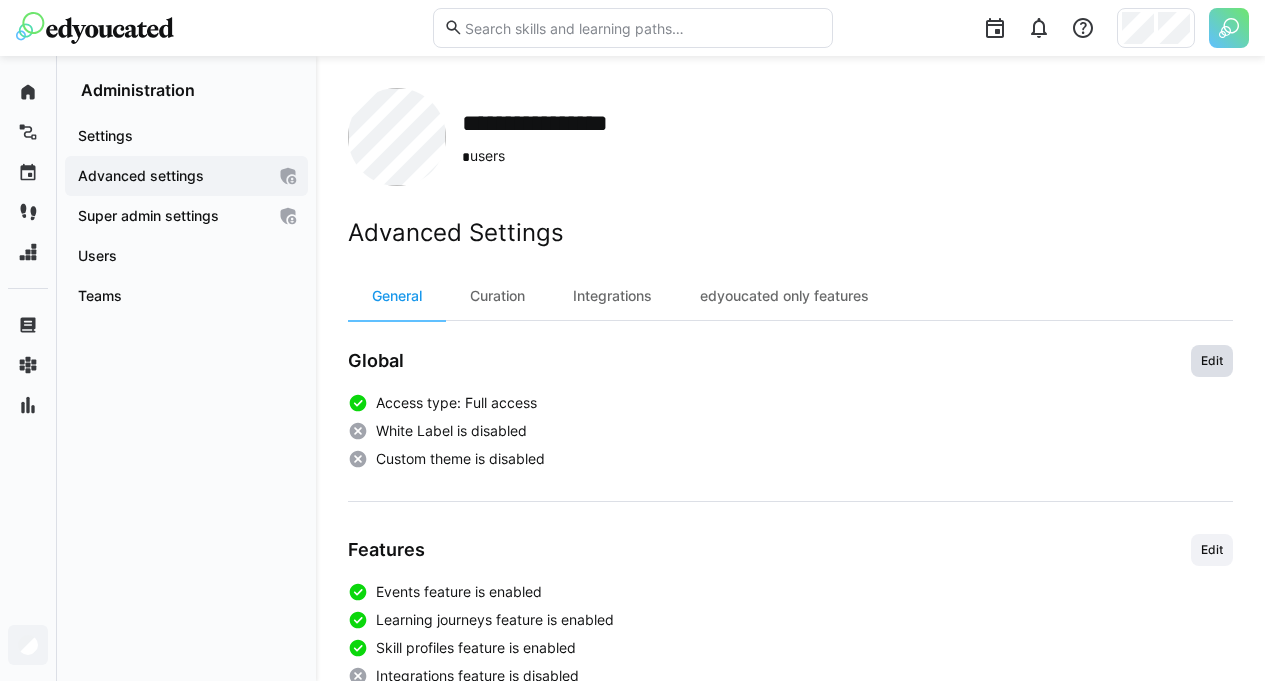 click on "Edit" 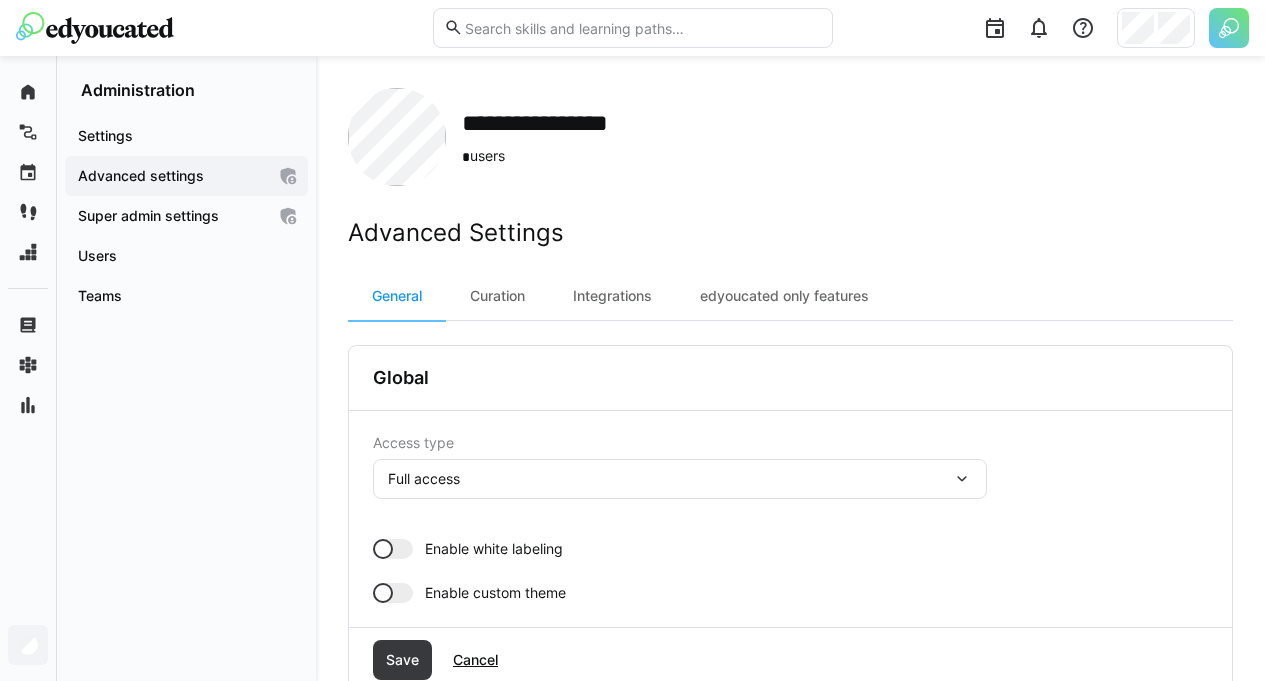 click on "Full access" 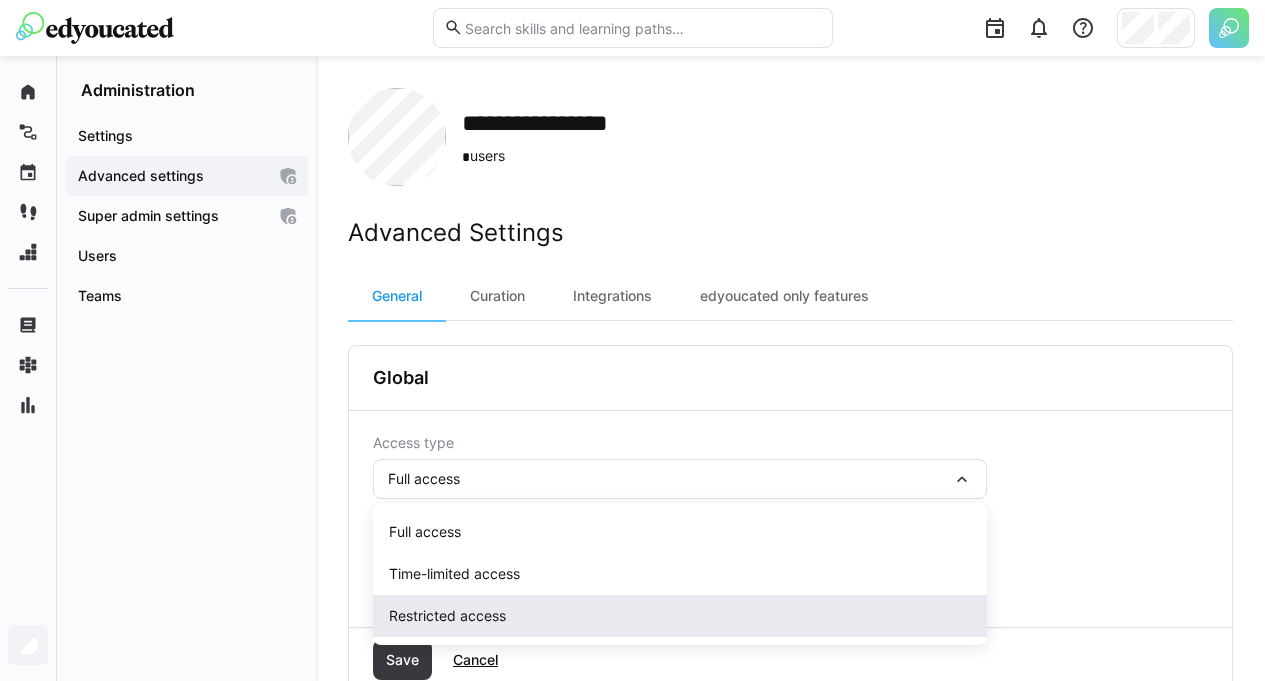 click on "Restricted access" 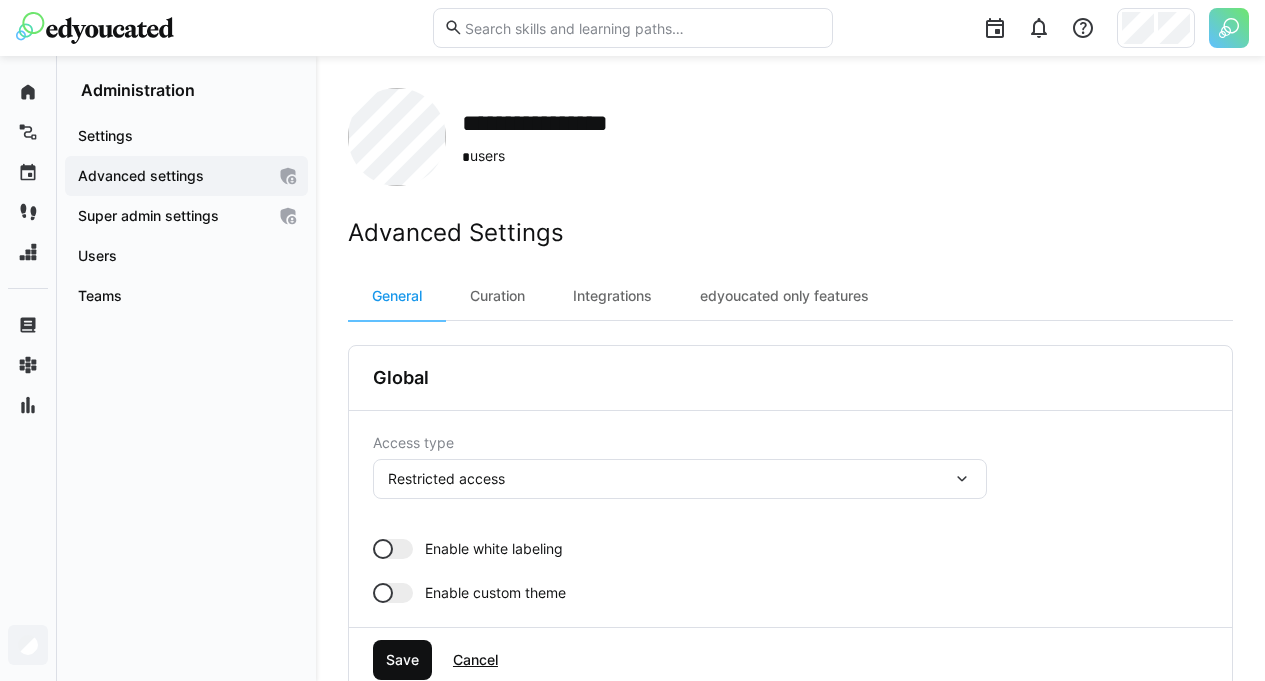 click on "Save" 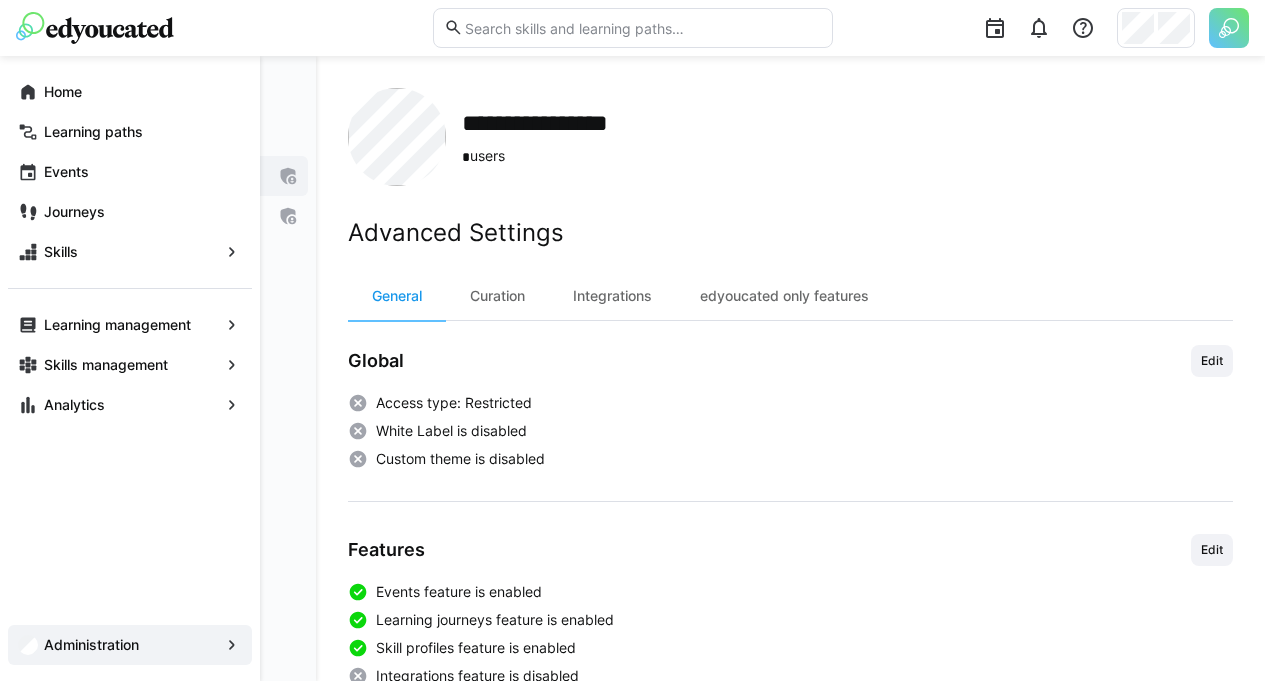 click on "Home" 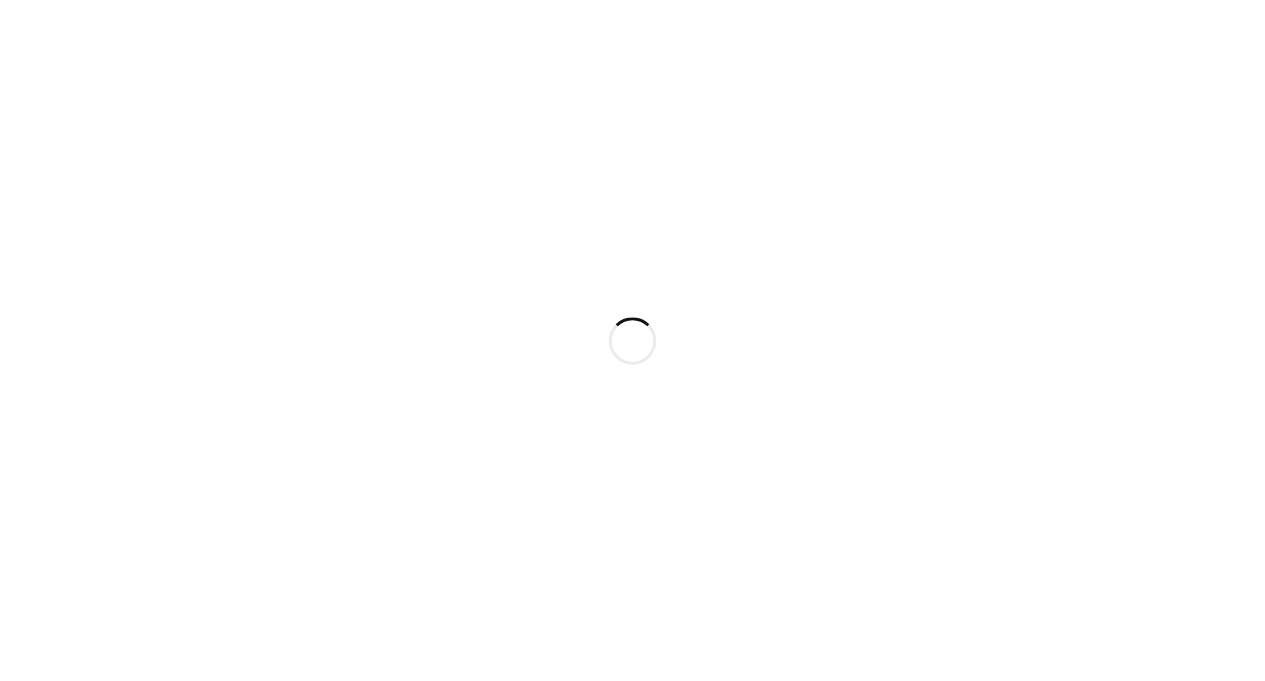 scroll, scrollTop: 0, scrollLeft: 0, axis: both 